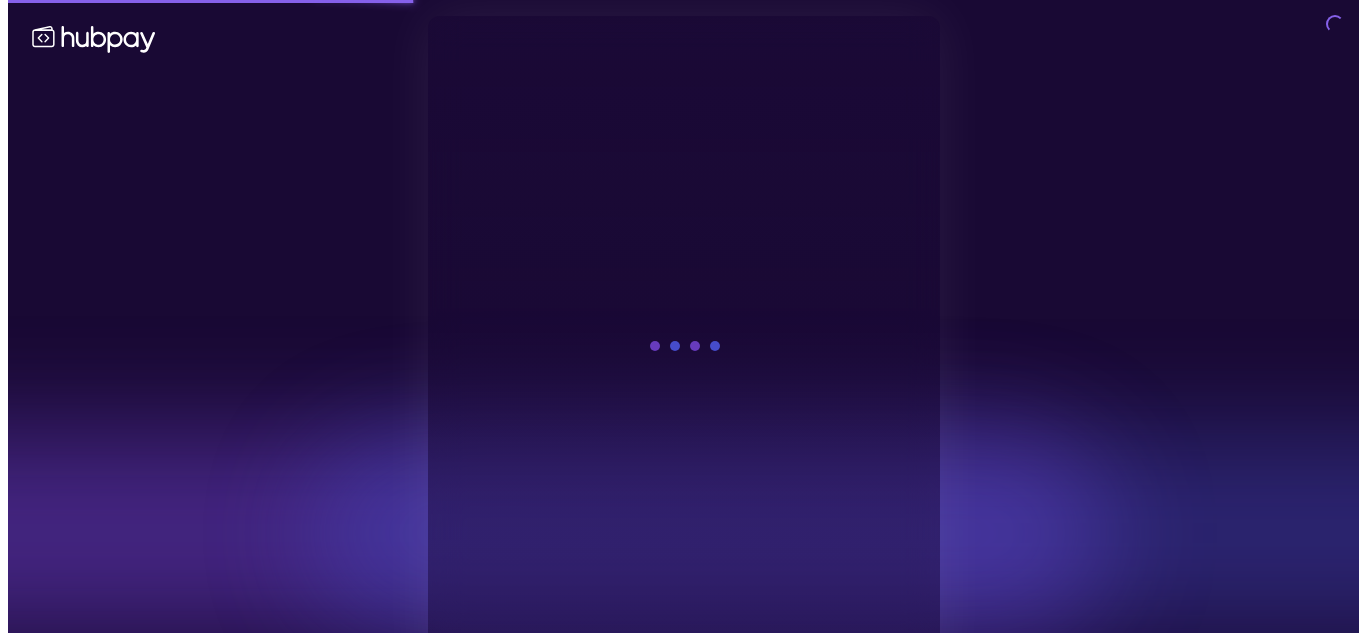 scroll, scrollTop: 0, scrollLeft: 0, axis: both 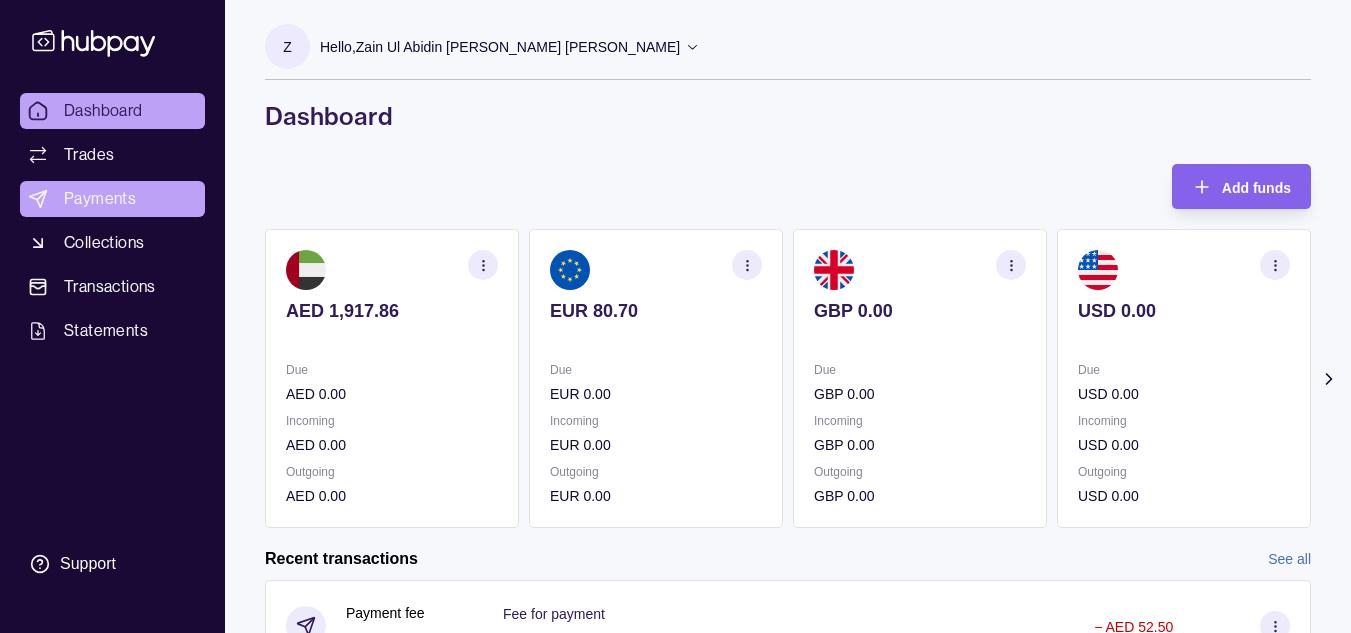 click on "Payments" at bounding box center [100, 199] 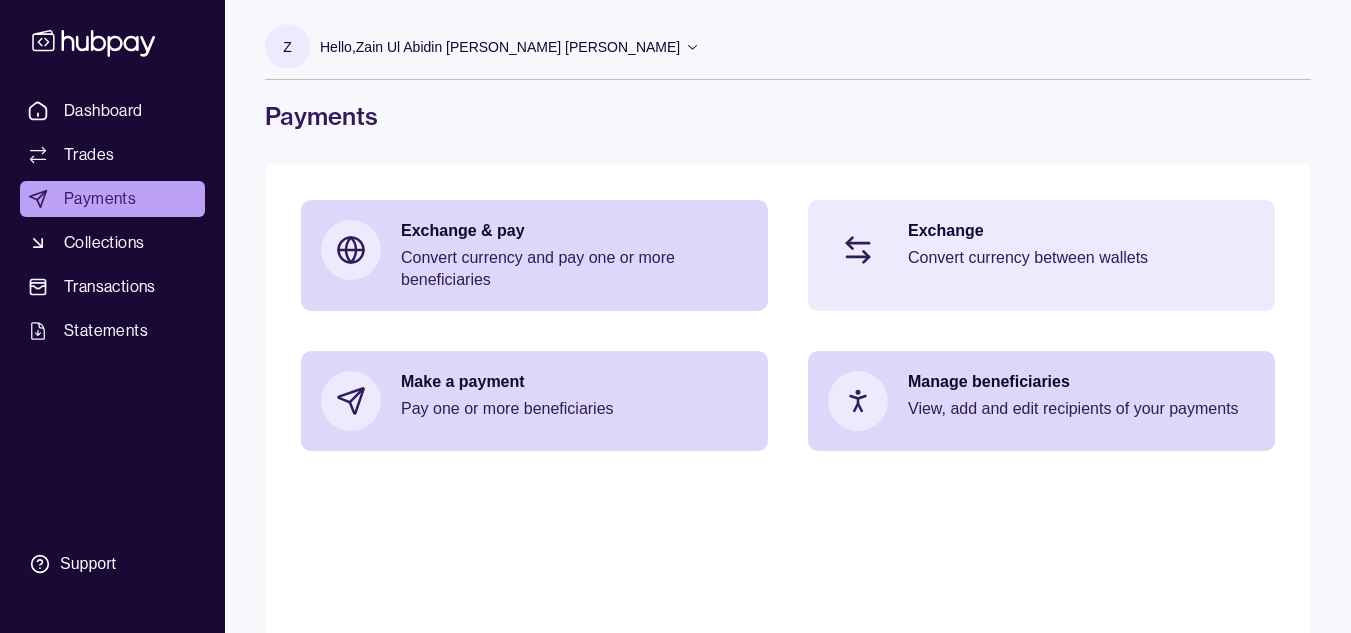click on "Exchange Convert currency between wallets" at bounding box center (1041, 250) 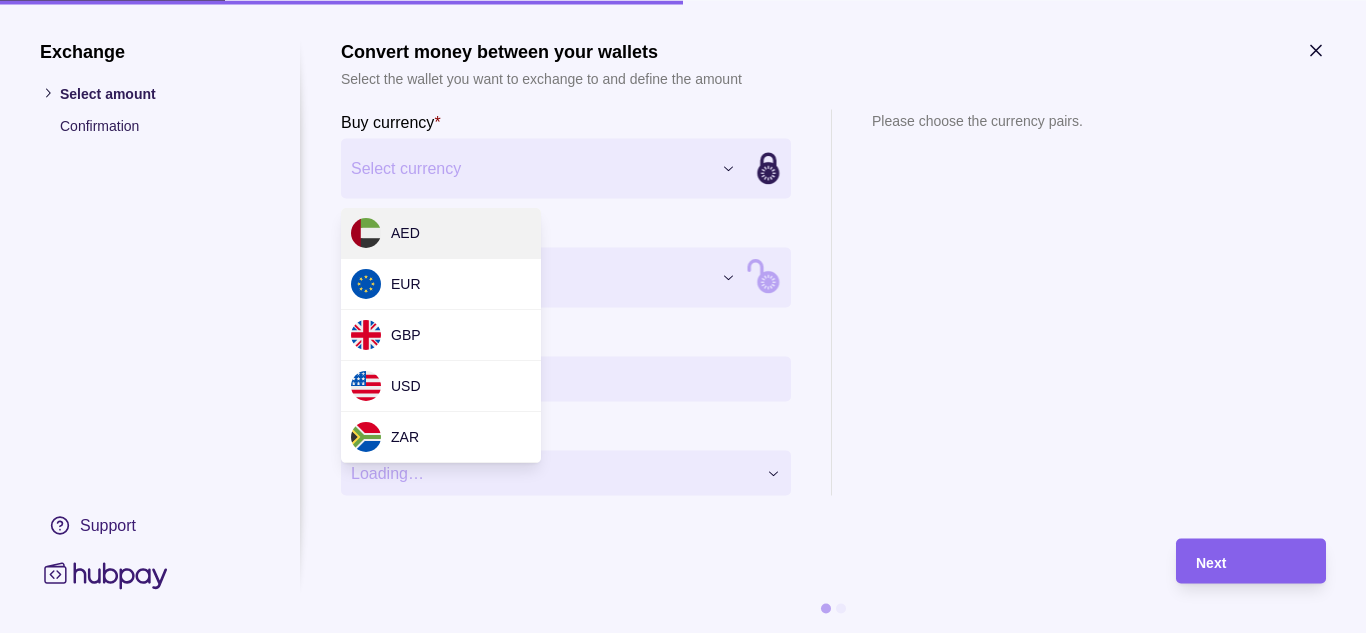 click on "Dashboard Trades Payments Collections Transactions Statements Support Z Hello,  Zain Ul Abidin [PERSON_NAME] [PERSON_NAME] ALIMENTOS TRADING LLC Account Terms and conditions Privacy policy Sign out Payments Exchange & pay Convert currency and pay one or more beneficiaries Exchange Convert currency between wallets Make a payment Pay one or more beneficiaries Manage beneficiaries View, add and edit recipients of your payments Payments | Hubpay Exchange Select amount Confirmation Support Convert money between your wallets Select the wallet you want to exchange to and define the amount Buy currency  * Select currency *** *** *** *** *** Sell currency  * Select currency *** *** *** *** *** Buy amount  * Settlement Loading… Please choose the currency pairs. Next AED EUR GBP USD ZAR" at bounding box center [683, 334] 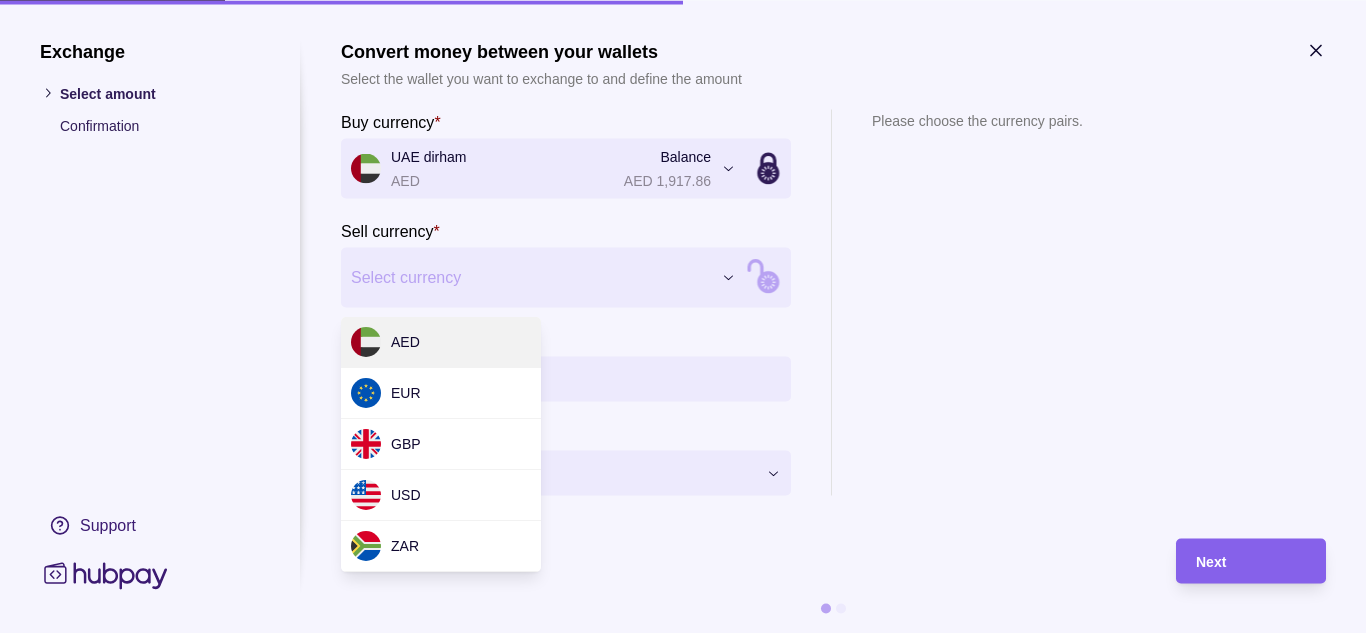 click on "Dashboard Trades Payments Collections Transactions Statements Support Z Hello,  Zain Ul Abidin [PERSON_NAME] [PERSON_NAME] ALIMENTOS TRADING LLC Account Terms and conditions Privacy policy Sign out Payments Exchange & pay Convert currency and pay one or more beneficiaries Exchange Convert currency between wallets Make a payment Pay one or more beneficiaries Manage beneficiaries View, add and edit recipients of your payments Payments | Hubpay Exchange Select amount Confirmation Support Convert money between your wallets Select the wallet you want to exchange to and define the amount Buy currency  * UAE dirham AED Balance AED 1,917.86 *** *** *** *** *** Sell currency  * Select currency *** *** *** *** *** Buy amount  * Settlement Loading… Please choose the currency pairs. Next AED EUR GBP USD ZAR" at bounding box center (683, 334) 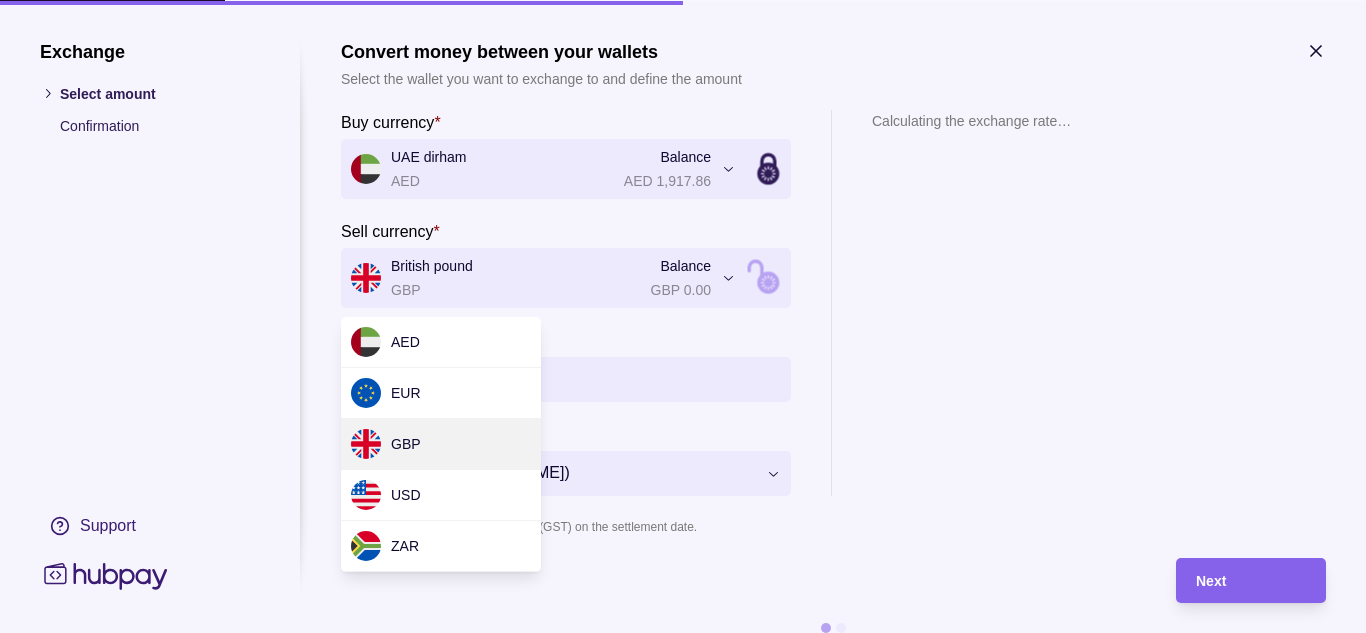 click on "**********" at bounding box center (683, 334) 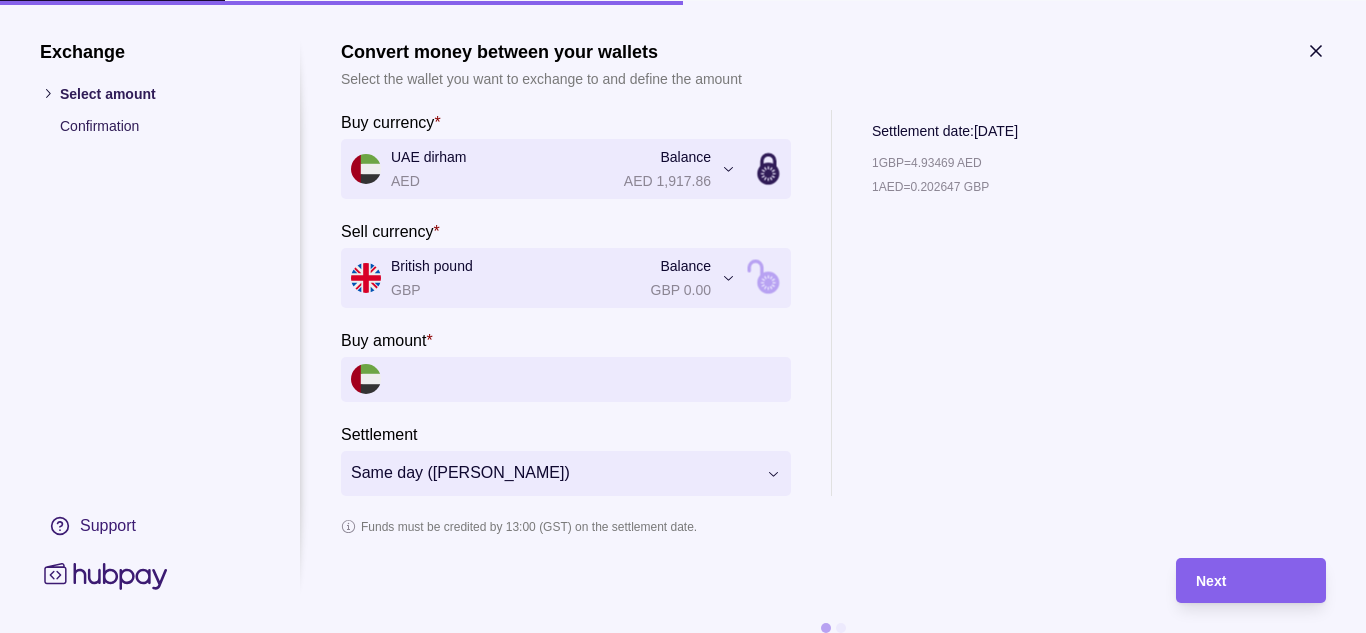 click on "**********" at bounding box center [683, 334] 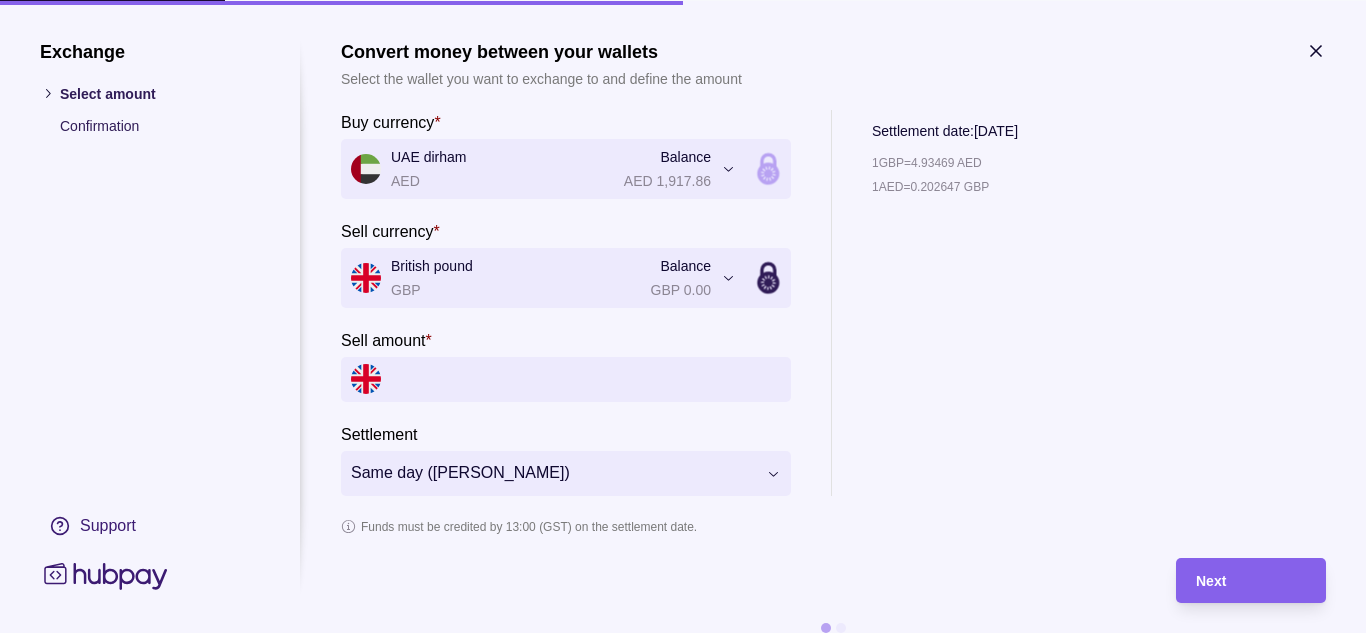 click on "Sell amount  *" at bounding box center (586, 378) 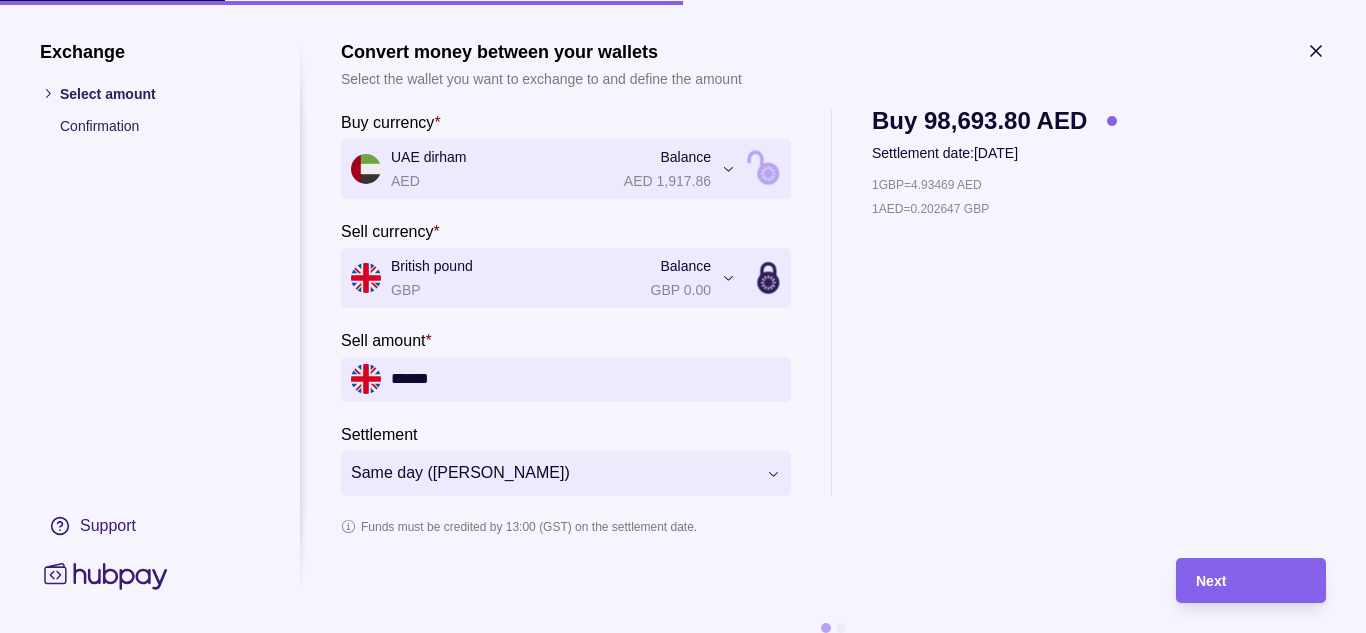 click on "1  GBP  =  4.93469   AED 1  AED  =  0.202647   GBP" at bounding box center (994, 334) 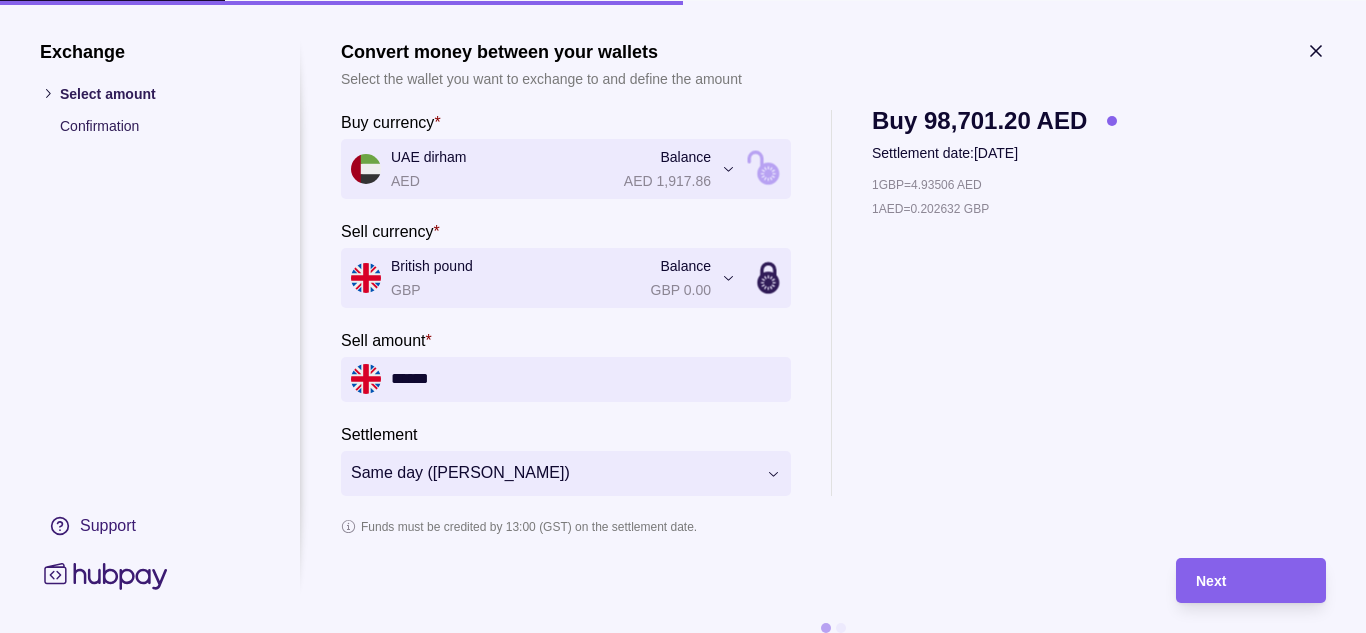 drag, startPoint x: 600, startPoint y: 368, endPoint x: 356, endPoint y: 403, distance: 246.49747 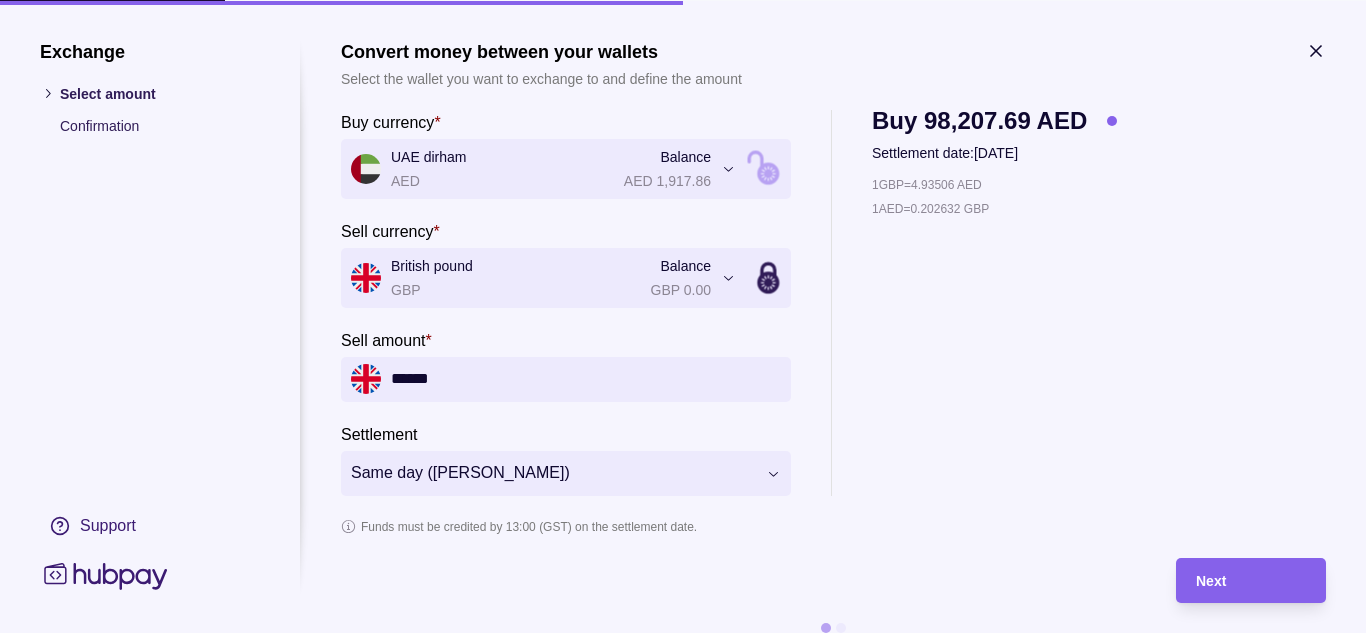 type on "******" 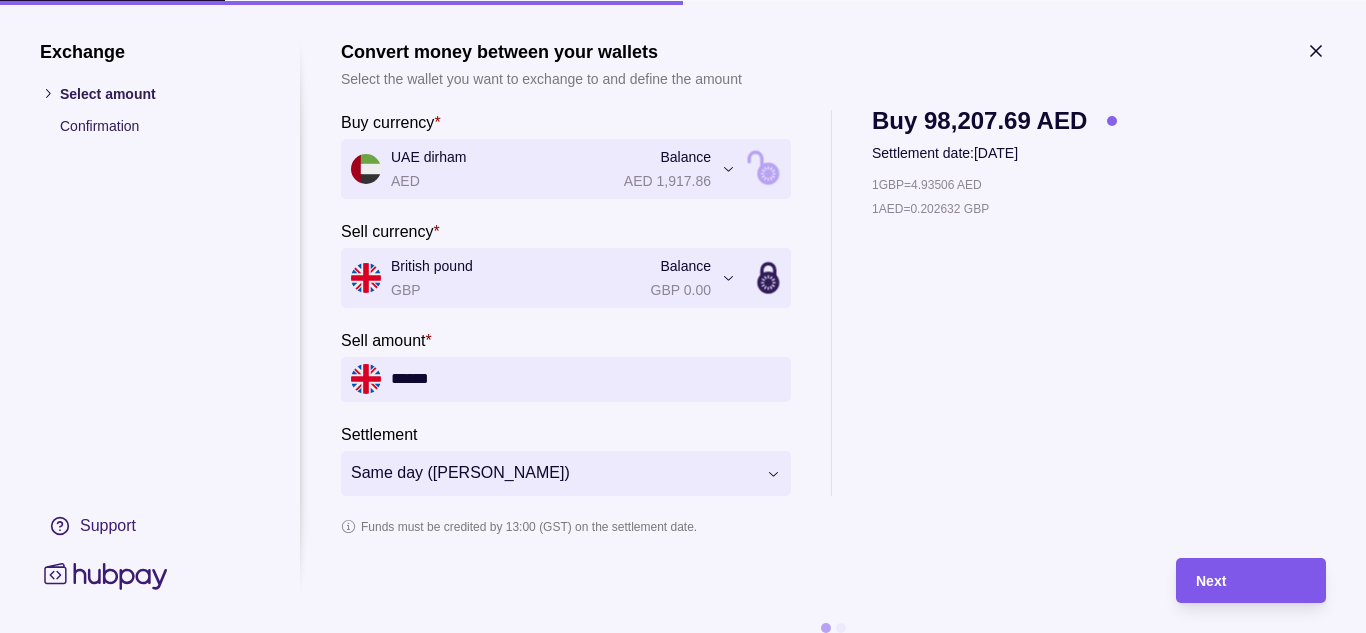 click on "Next" at bounding box center (1236, 579) 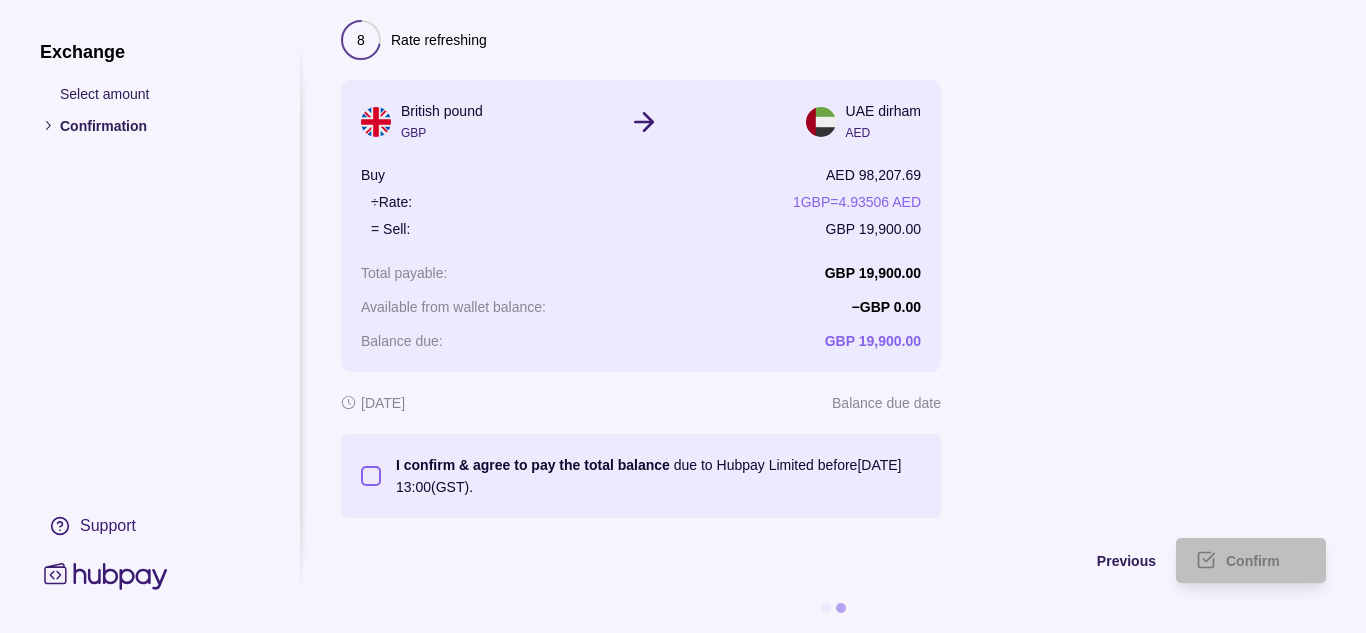 scroll, scrollTop: 104, scrollLeft: 0, axis: vertical 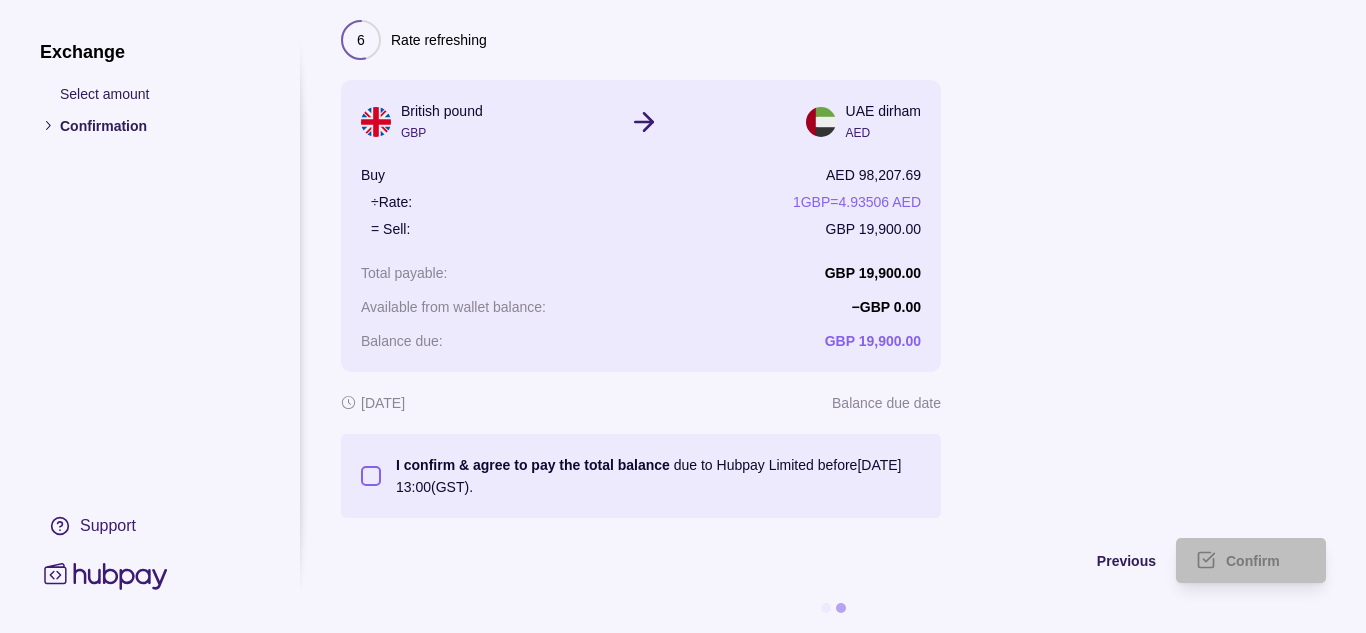 click on "I confirm & agree to pay the total balance   due to Hubpay Limited before  [DATE]   13:00  (GST)." at bounding box center [371, 476] 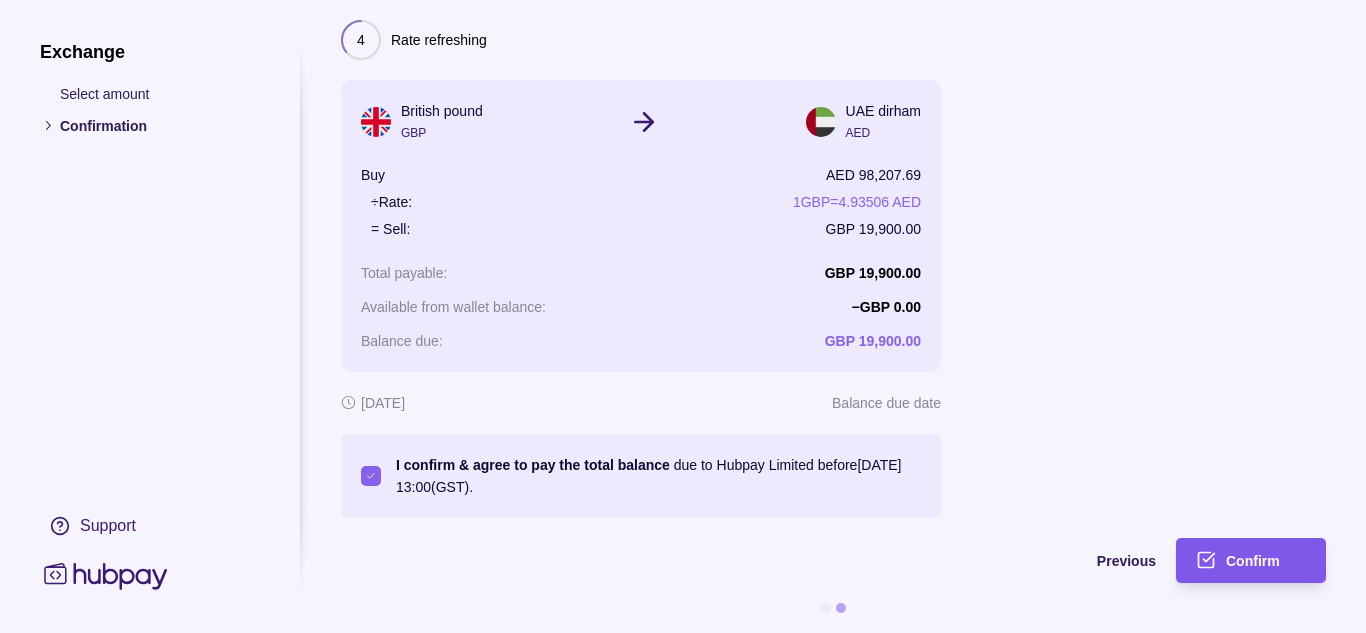 click on "Confirm" at bounding box center [1253, 562] 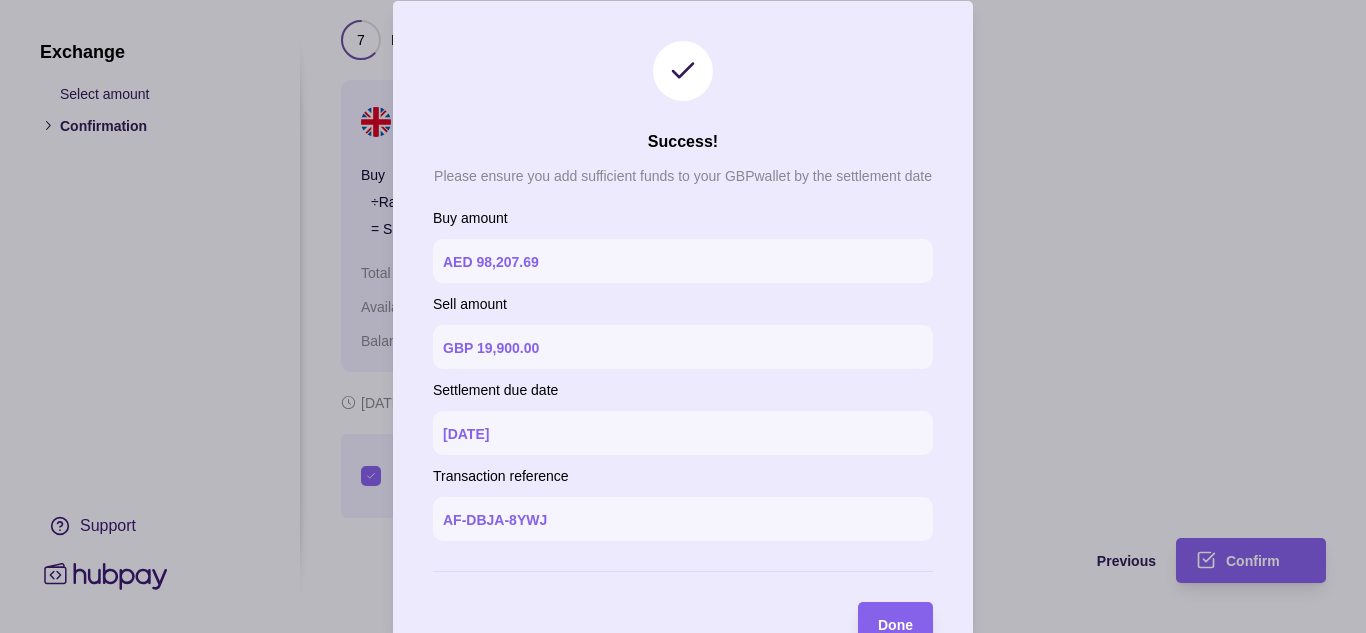 click at bounding box center (683, 316) 